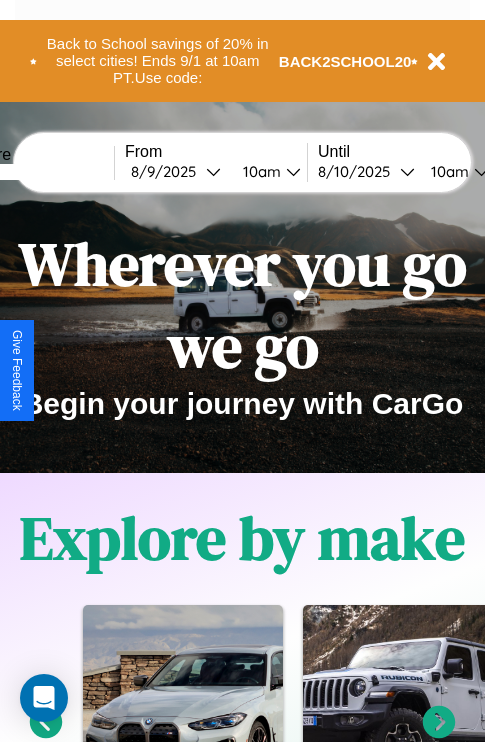 scroll, scrollTop: 308, scrollLeft: 0, axis: vertical 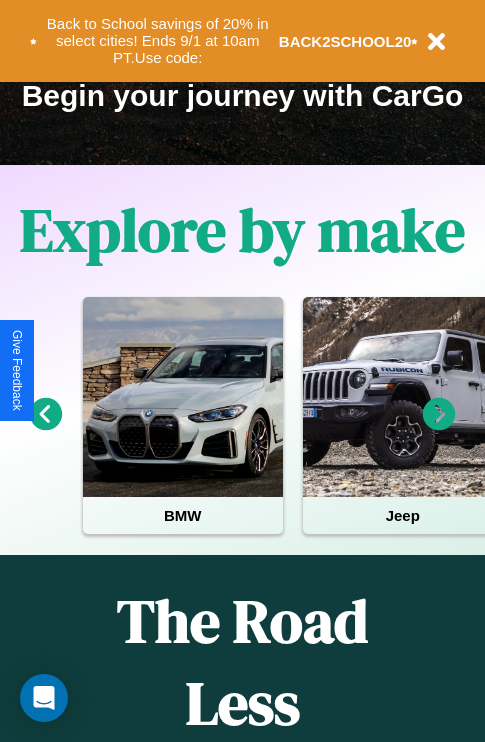 click 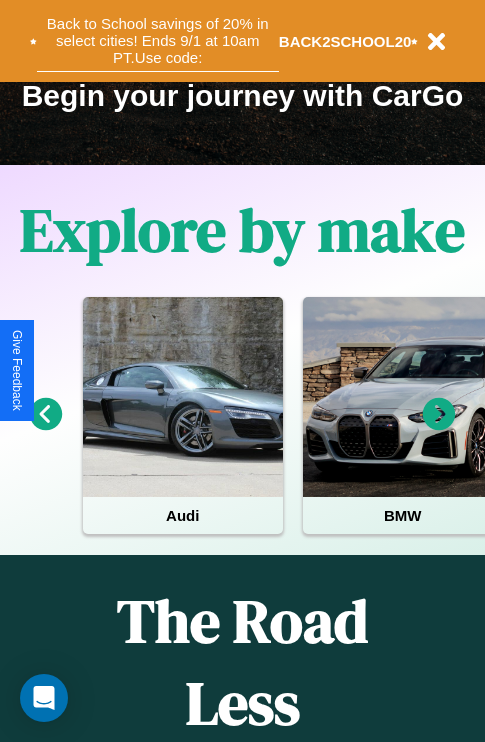click on "Back to School savings of 20% in select cities! Ends 9/1 at 10am PT.  Use code:" at bounding box center [158, 41] 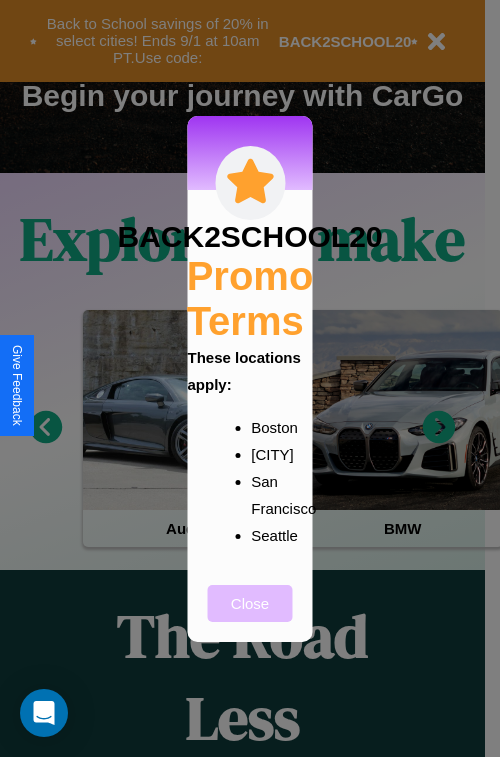 click on "Close" at bounding box center [250, 603] 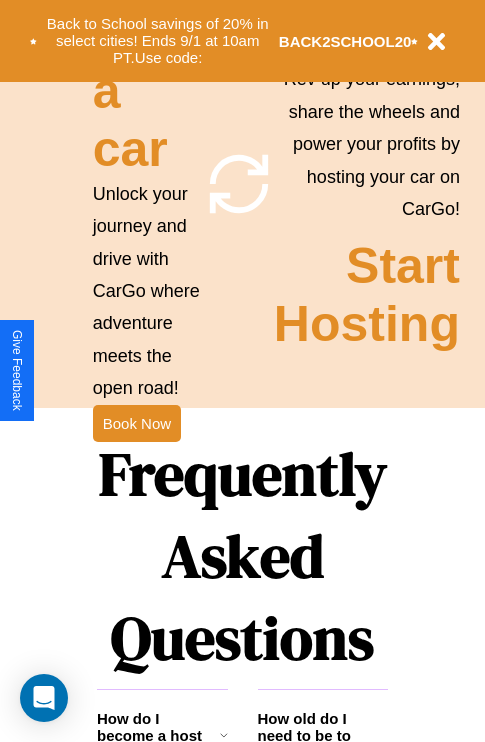 scroll, scrollTop: 1947, scrollLeft: 0, axis: vertical 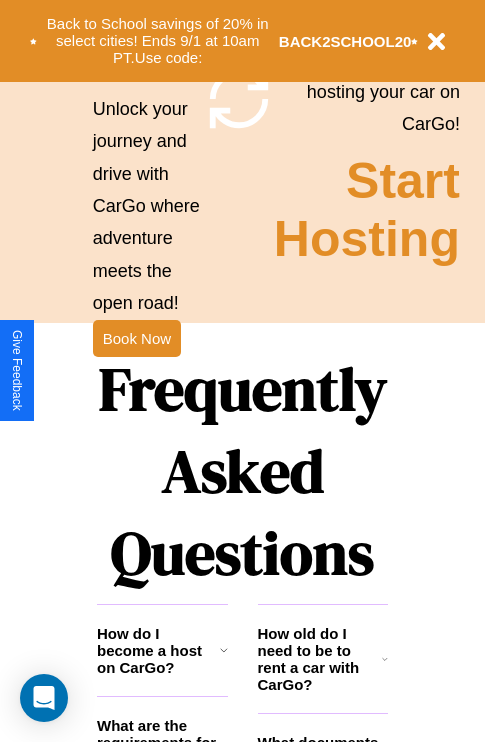 click on "Frequently Asked Questions" at bounding box center [242, 471] 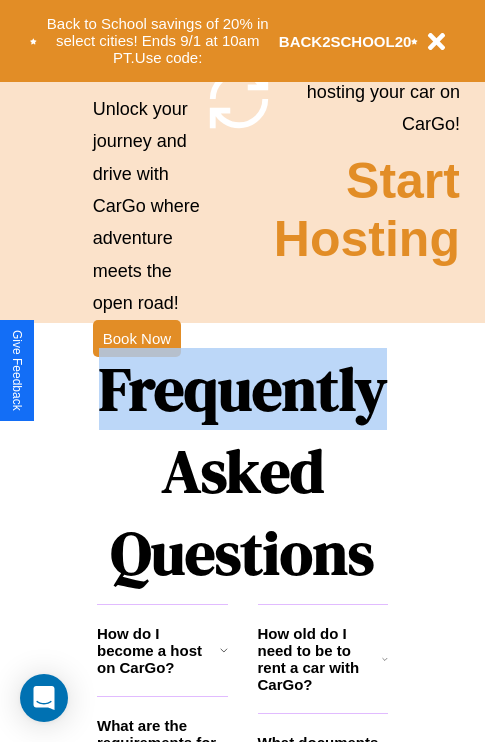 scroll, scrollTop: 0, scrollLeft: 0, axis: both 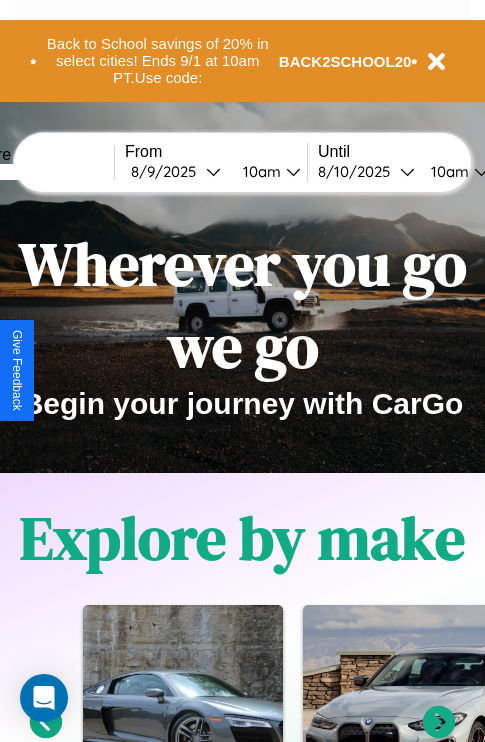 click at bounding box center (39, 172) 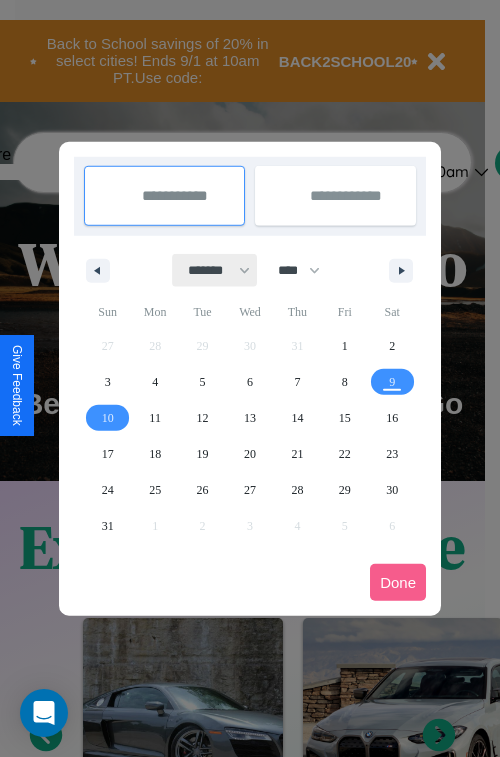click on "******* ******** ***** ***** *** **** **** ****** ********* ******* ******** ********" at bounding box center (215, 270) 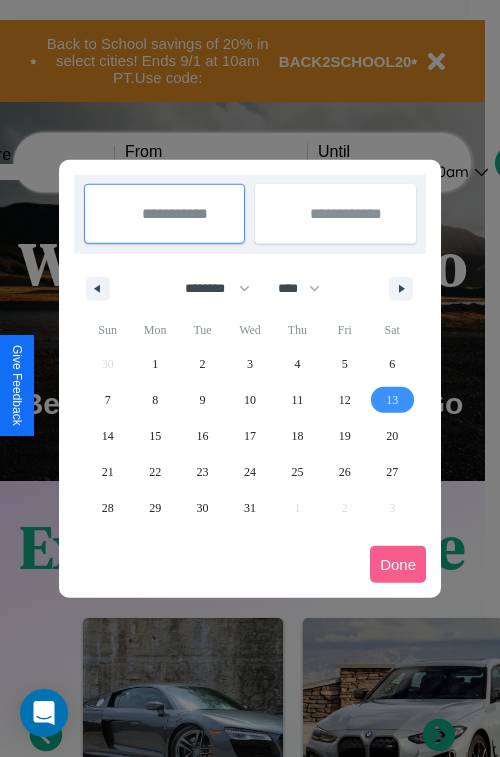 click on "13" at bounding box center [392, 400] 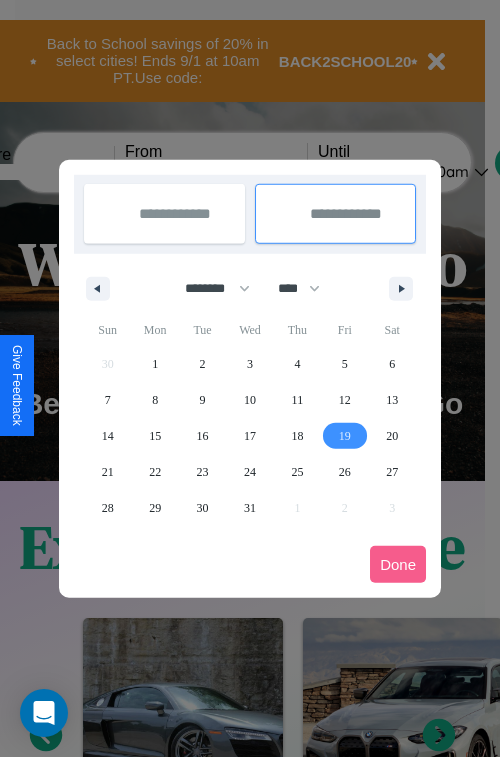 click on "19" at bounding box center (345, 436) 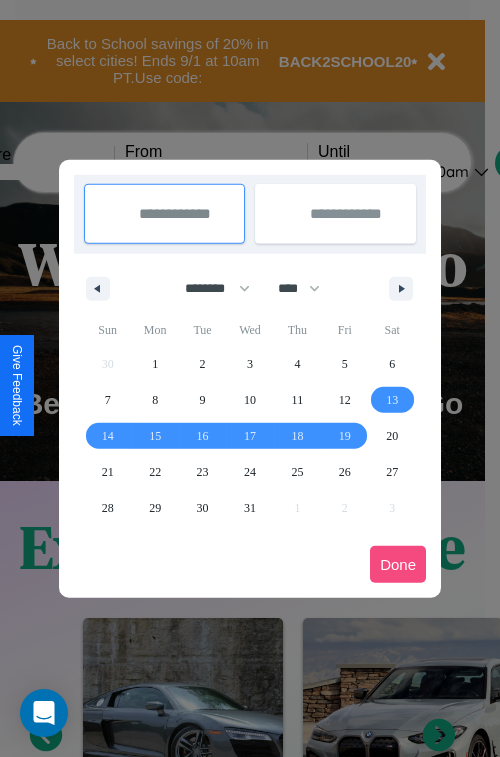 click on "Done" at bounding box center (398, 564) 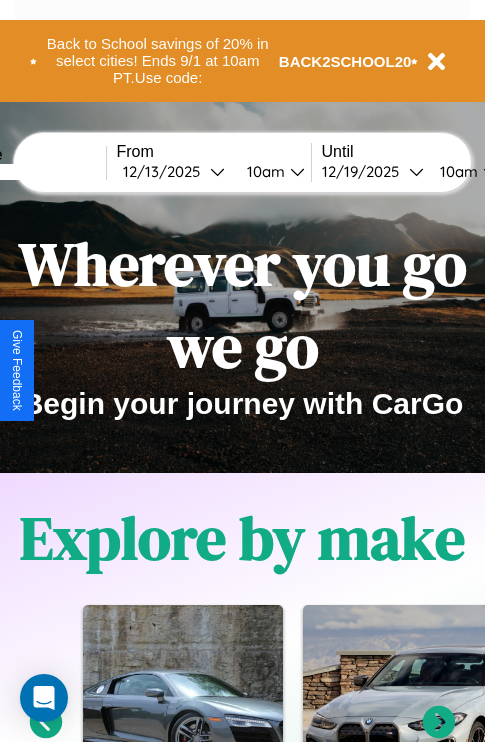 click on "10am" at bounding box center (263, 171) 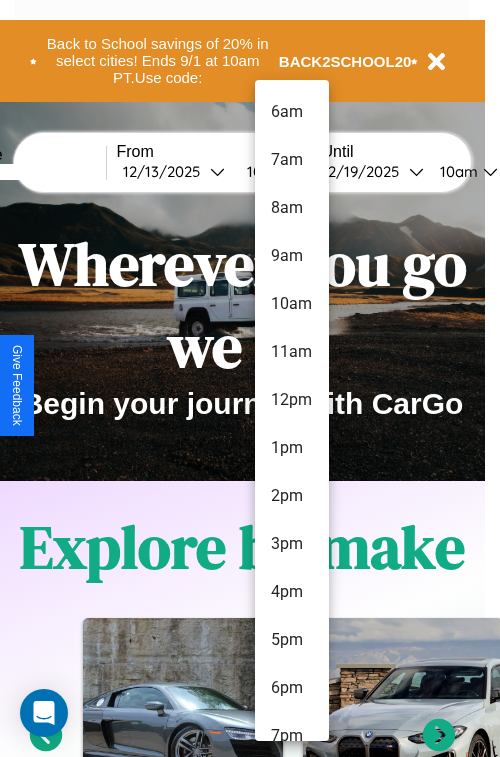 click on "7am" at bounding box center (292, 160) 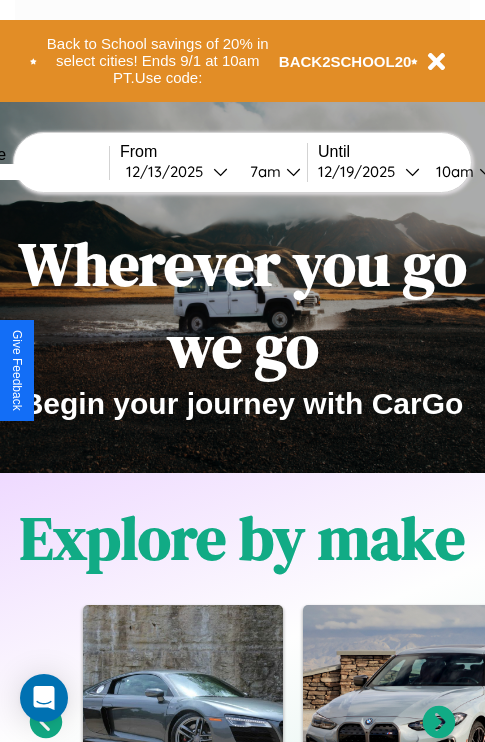 scroll, scrollTop: 0, scrollLeft: 76, axis: horizontal 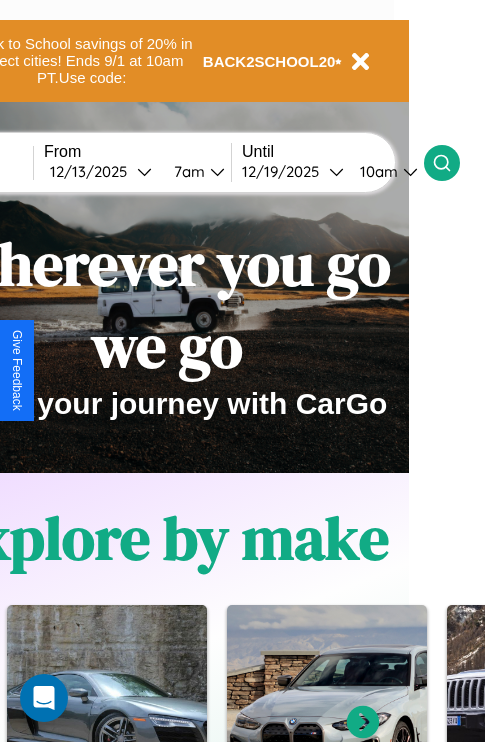 click 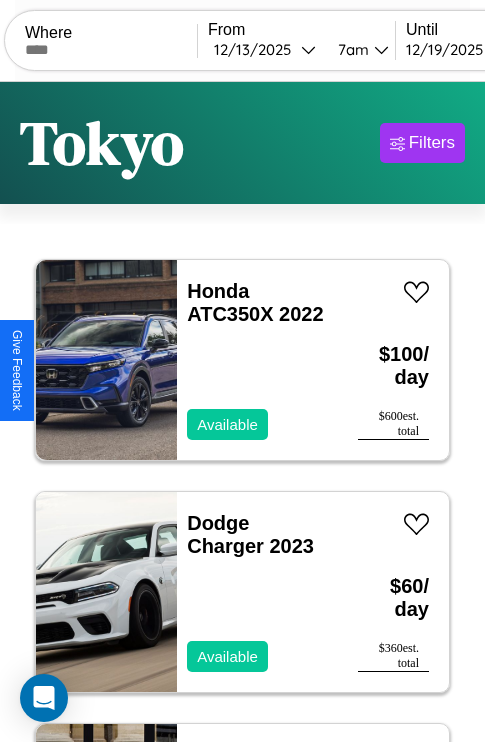 scroll, scrollTop: 50, scrollLeft: 0, axis: vertical 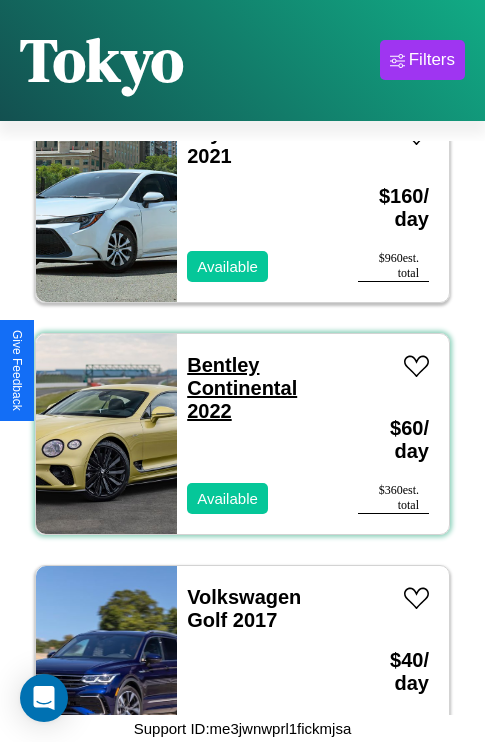 click on "Bentley   Continental   2022" at bounding box center [242, 388] 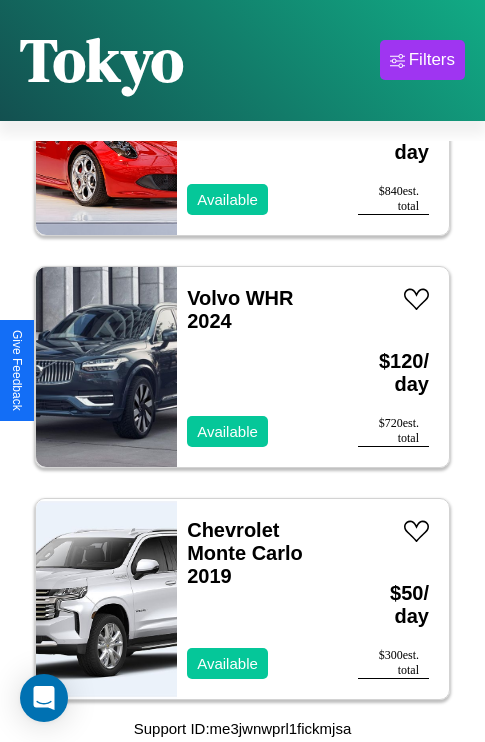 scroll, scrollTop: 16315, scrollLeft: 0, axis: vertical 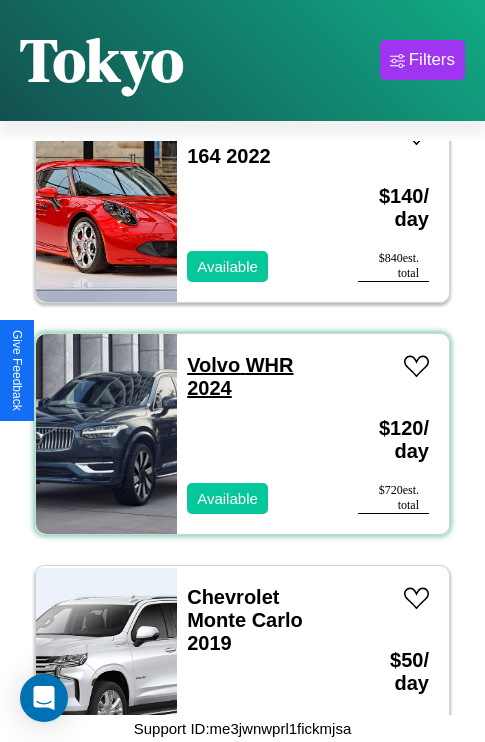 click on "Volvo   WHR   2024" at bounding box center (240, 376) 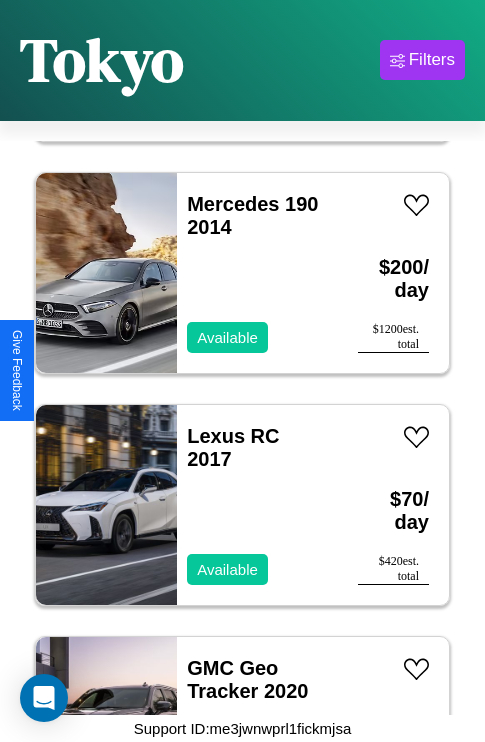 scroll, scrollTop: 1699, scrollLeft: 0, axis: vertical 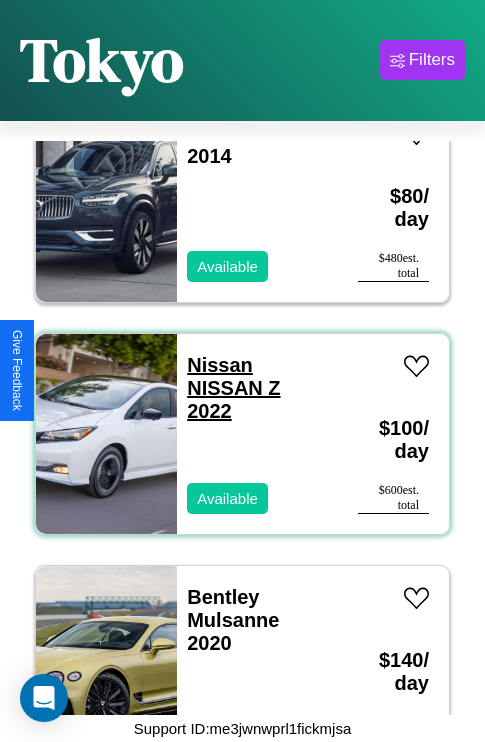 click on "Nissan   NISSAN Z   2022" at bounding box center (233, 388) 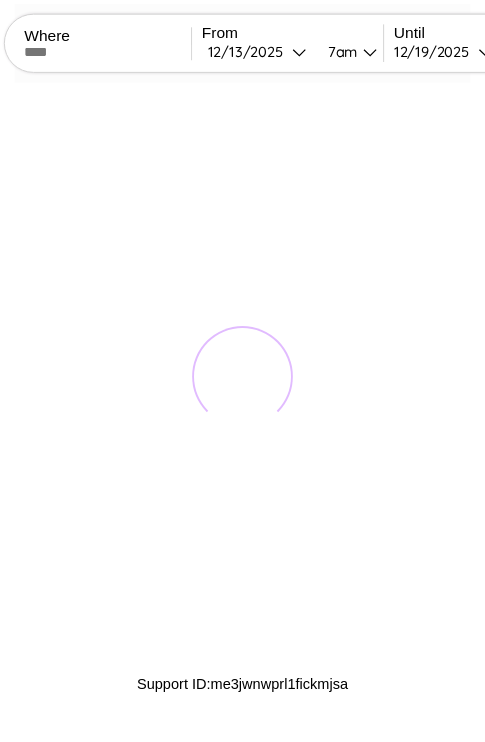 scroll, scrollTop: 0, scrollLeft: 0, axis: both 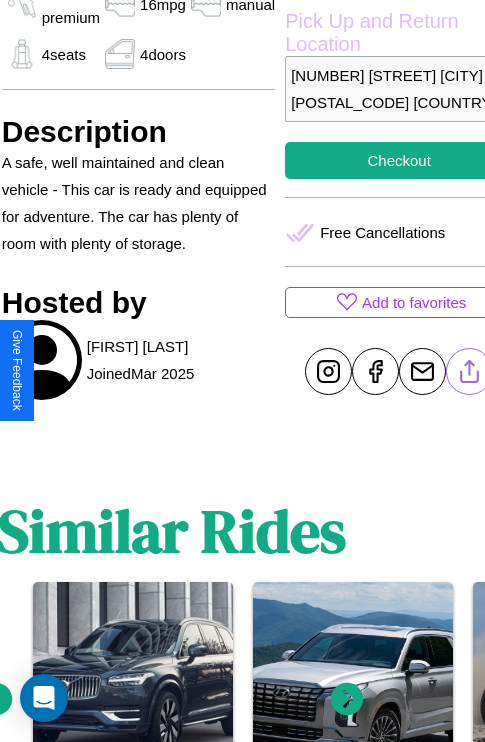 click 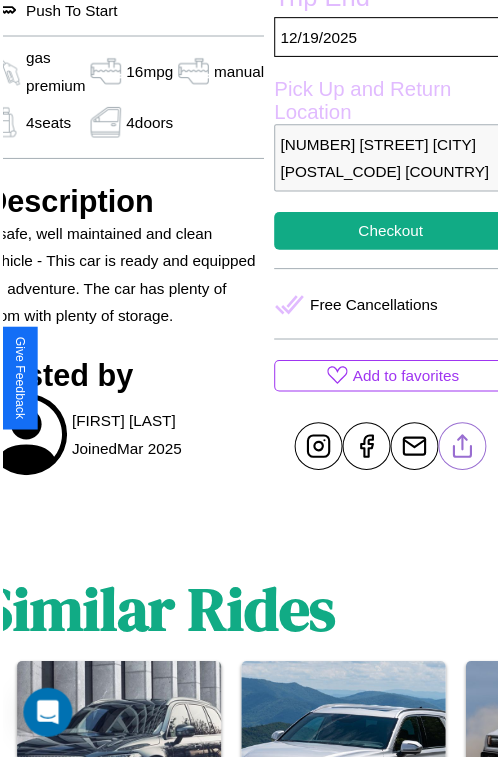 scroll, scrollTop: 580, scrollLeft: 91, axis: both 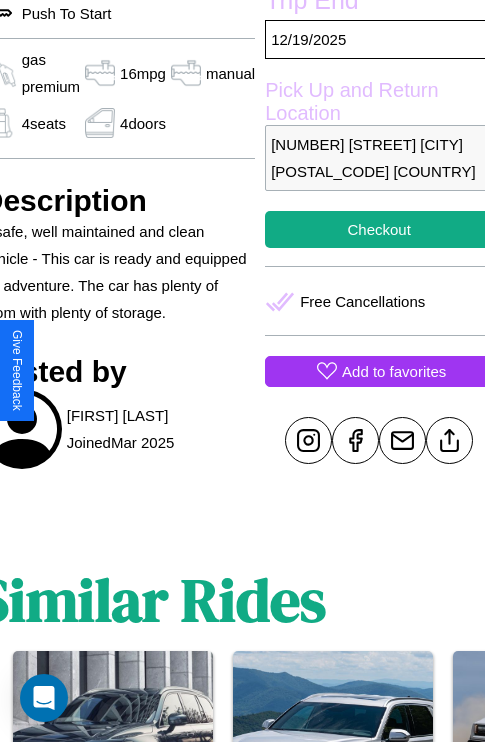click on "Add to favorites" at bounding box center (394, 371) 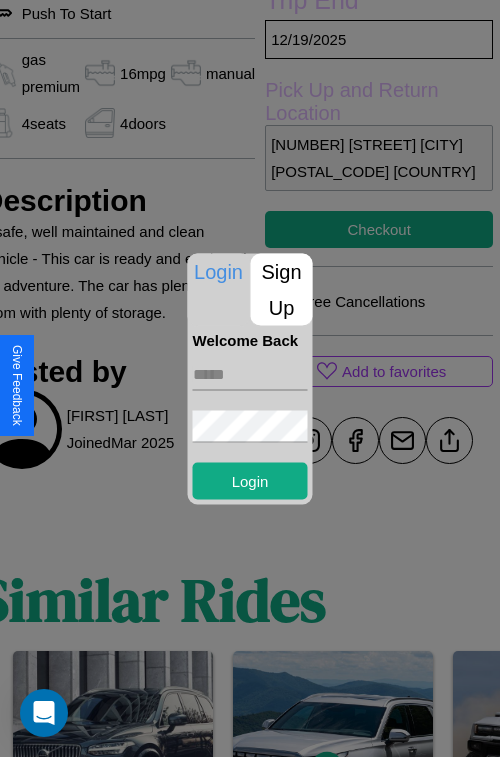 click at bounding box center [250, 374] 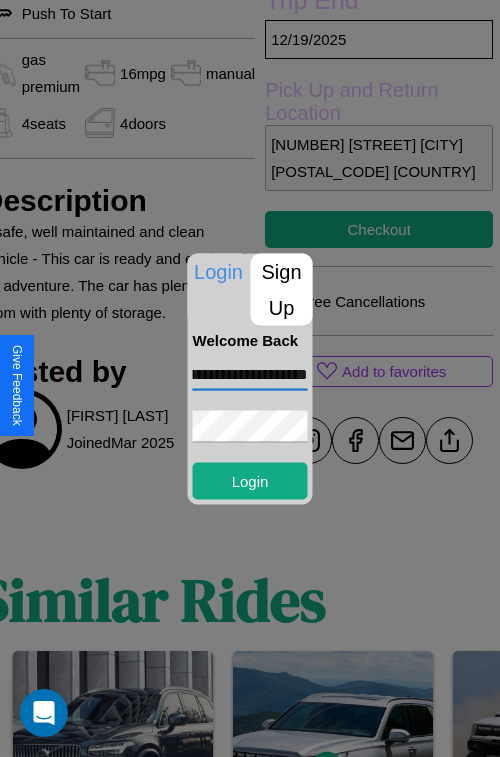 scroll, scrollTop: 0, scrollLeft: 67, axis: horizontal 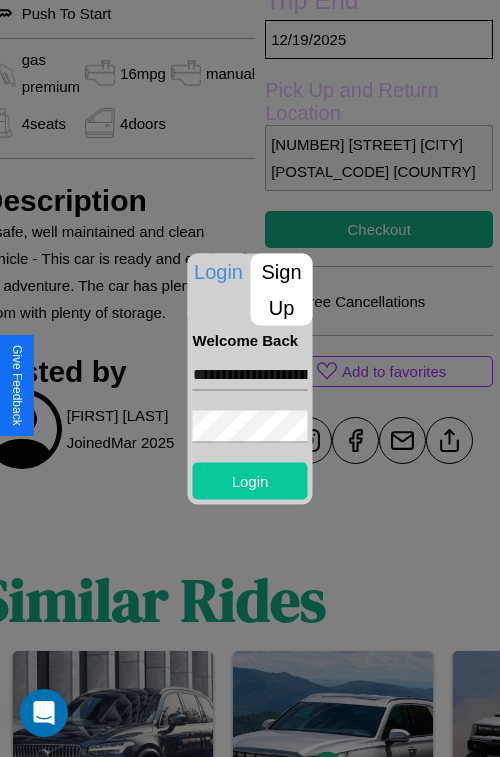 click on "Login" at bounding box center (250, 480) 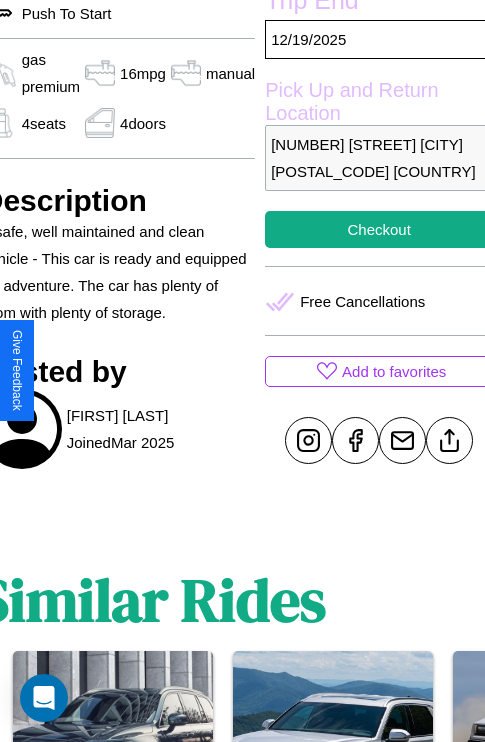 scroll, scrollTop: 438, scrollLeft: 91, axis: both 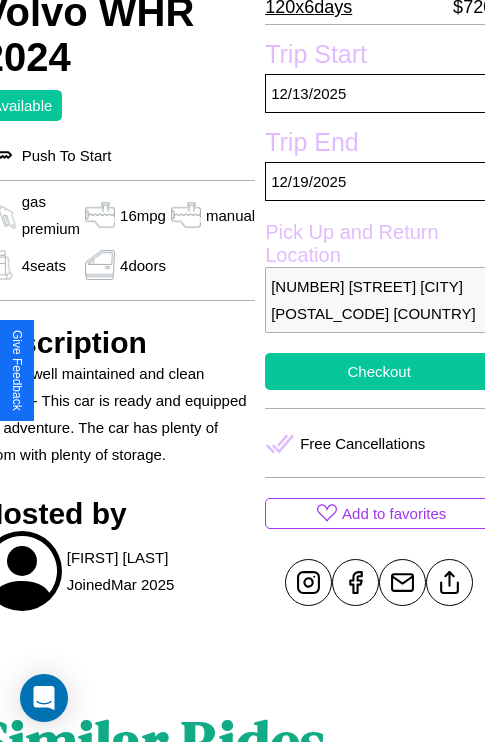 click on "Checkout" at bounding box center [379, 371] 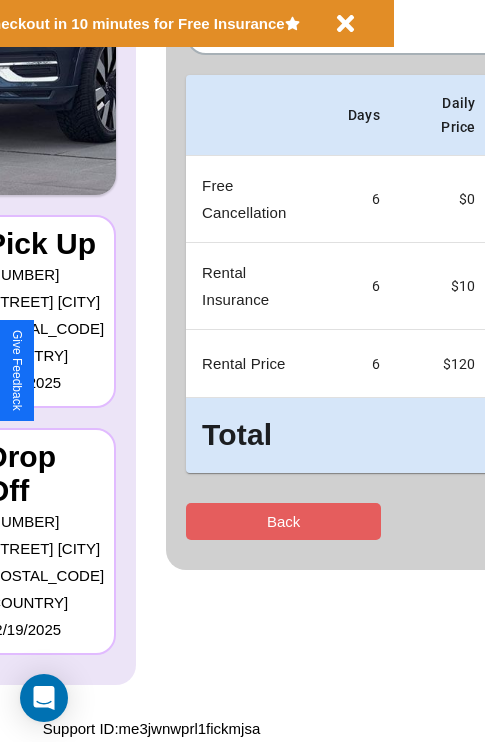 scroll, scrollTop: 0, scrollLeft: 0, axis: both 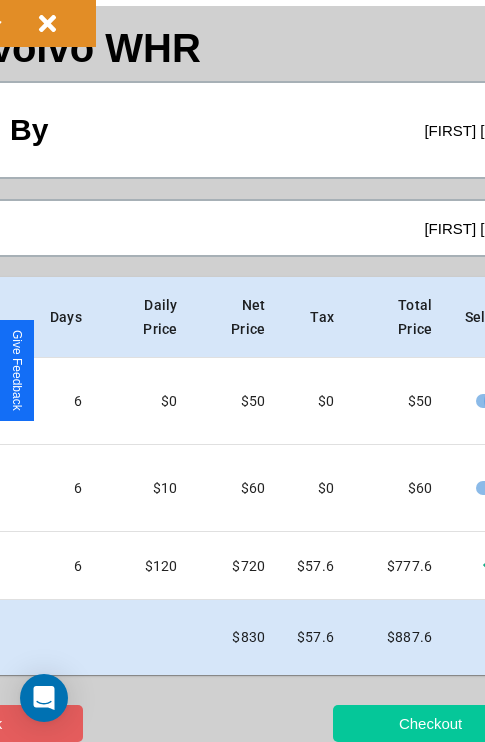 click on "Checkout" at bounding box center [430, 723] 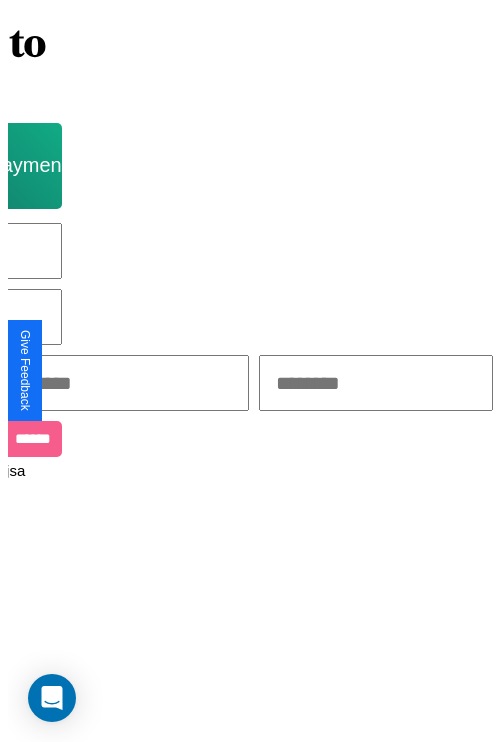 scroll, scrollTop: 0, scrollLeft: 0, axis: both 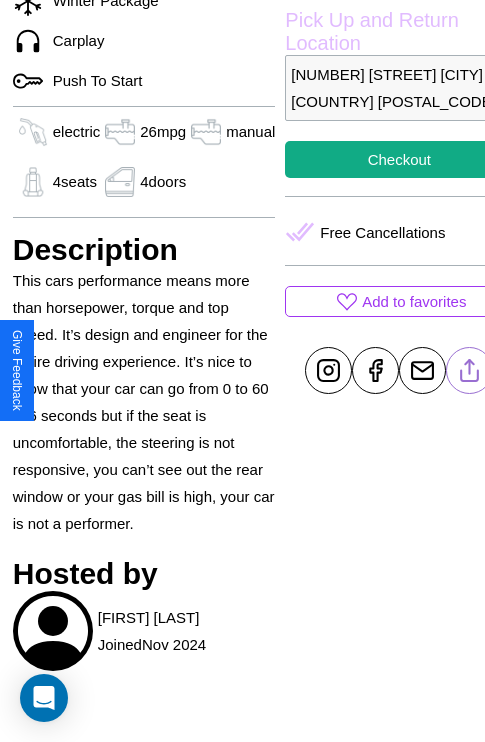 click 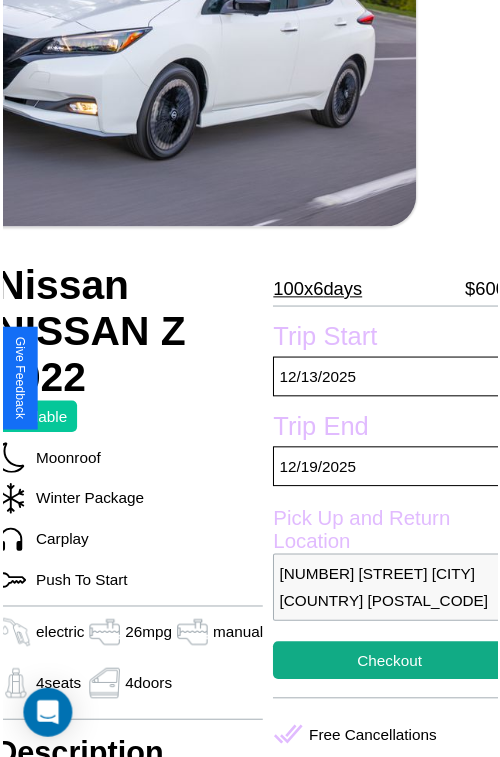 scroll, scrollTop: 220, scrollLeft: 80, axis: both 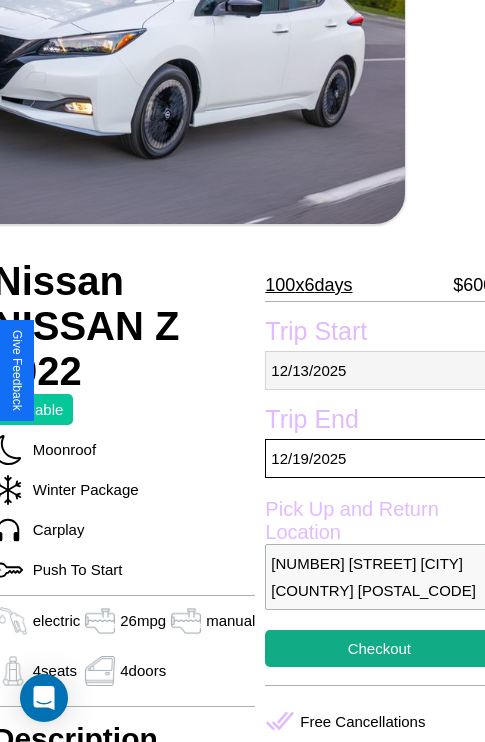 click on "[MM] / [DD] / [YYYY]" at bounding box center (379, 370) 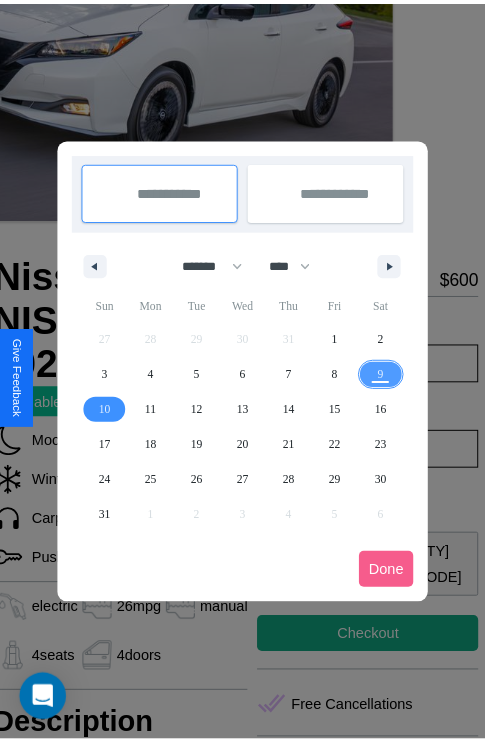scroll, scrollTop: 0, scrollLeft: 80, axis: horizontal 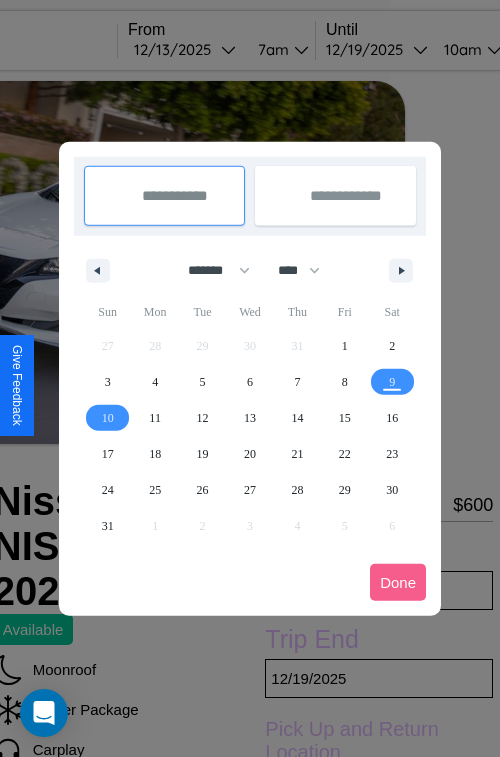 click at bounding box center [250, 378] 